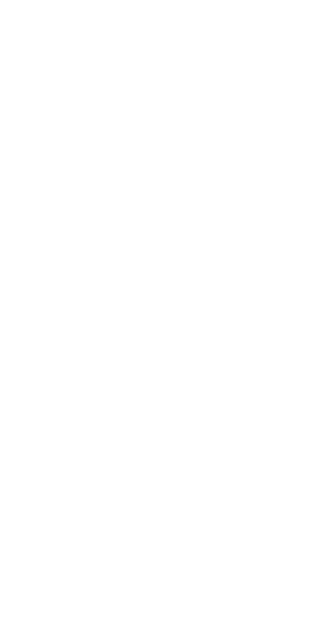 scroll, scrollTop: 0, scrollLeft: 0, axis: both 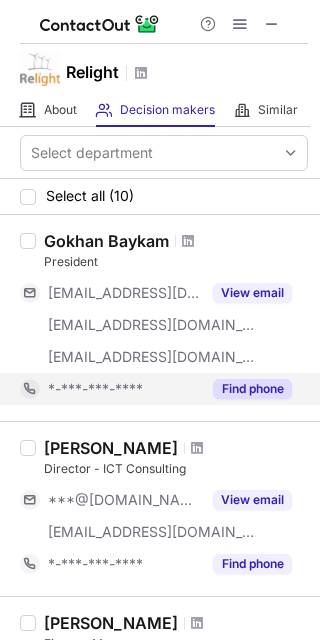 click on "Find phone" at bounding box center (252, 389) 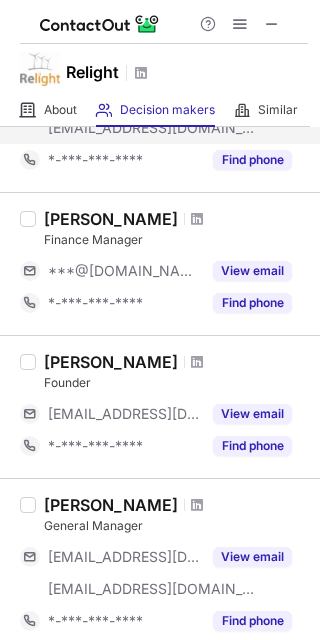 scroll, scrollTop: 390, scrollLeft: 0, axis: vertical 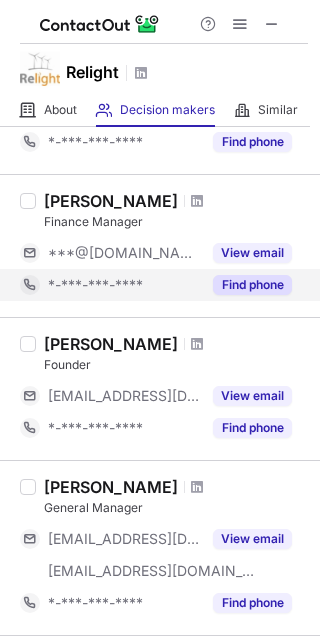 click on "Find phone" at bounding box center (252, 285) 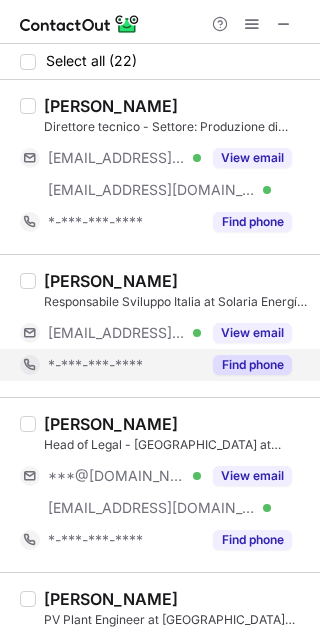 click on "Find phone" at bounding box center [252, 365] 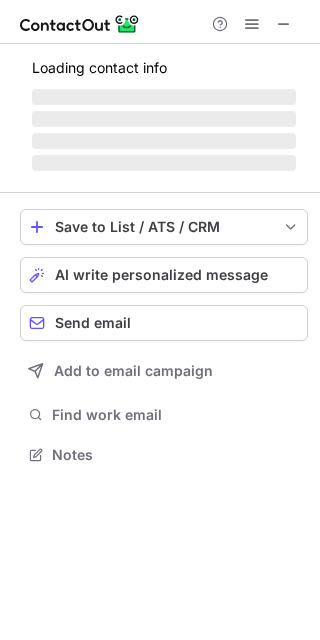 scroll, scrollTop: 10, scrollLeft: 10, axis: both 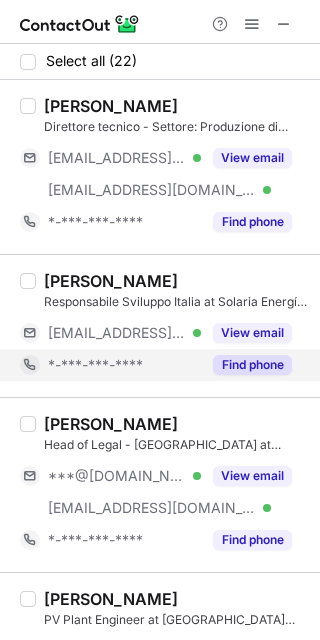 click on "Find phone" at bounding box center (252, 365) 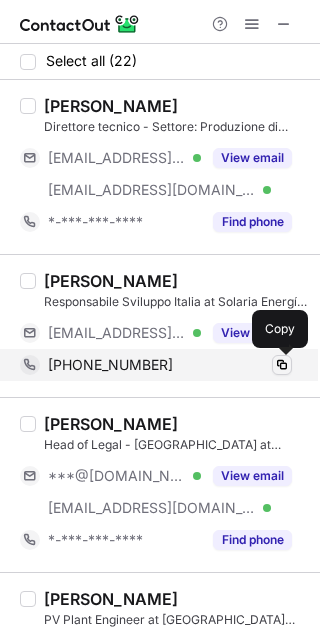 click at bounding box center (282, 365) 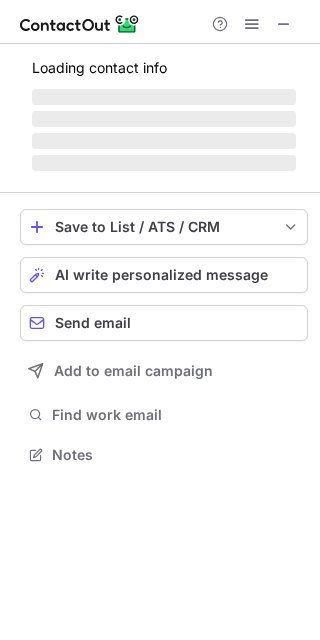 scroll, scrollTop: 10, scrollLeft: 10, axis: both 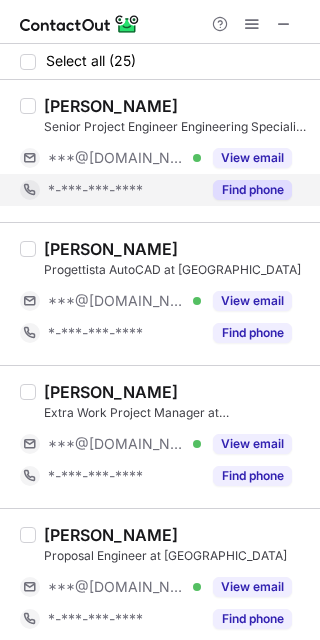 click on "Find phone" at bounding box center [252, 190] 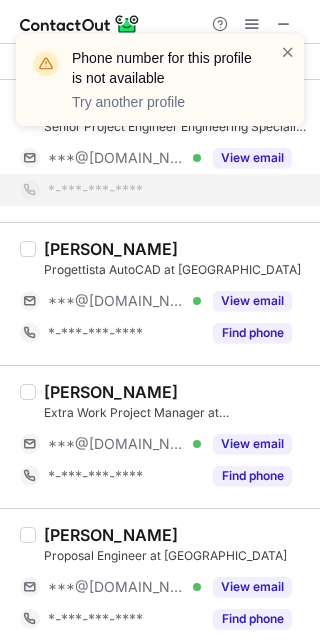 click on "Phone number for this profile is not available Try another profile" at bounding box center [160, 88] 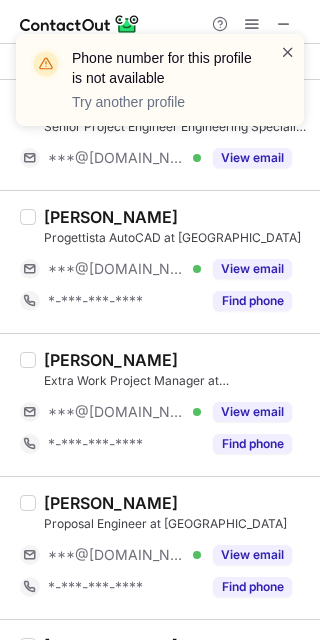click at bounding box center [288, 52] 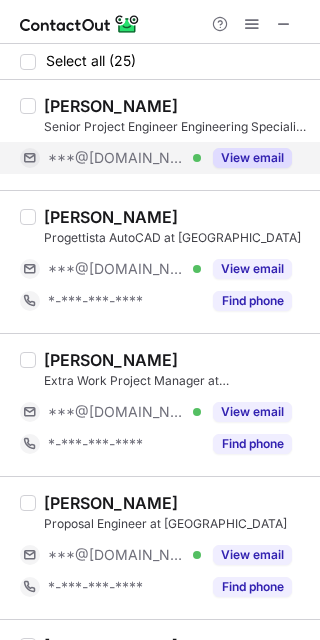 click on "View email" at bounding box center (252, 158) 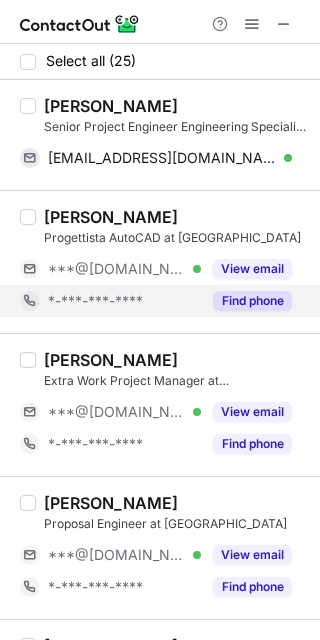 click on "Find phone" at bounding box center (252, 301) 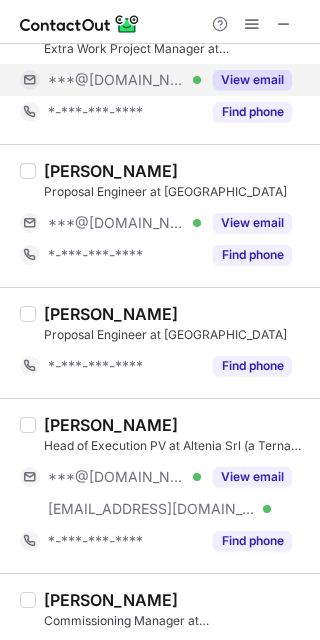 scroll, scrollTop: 302, scrollLeft: 0, axis: vertical 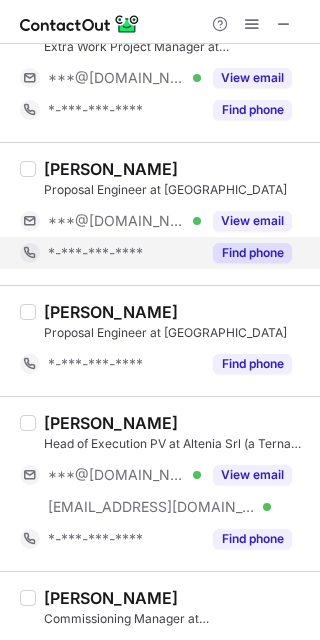 click on "Find phone" at bounding box center [252, 253] 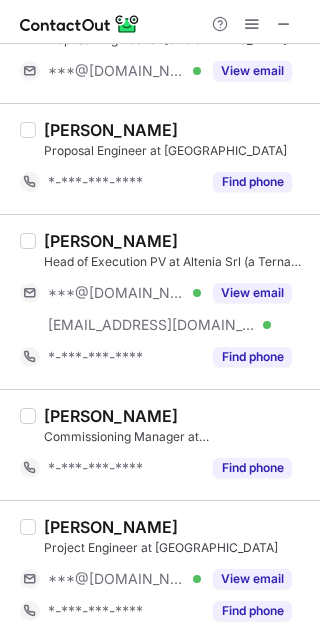 scroll, scrollTop: 456, scrollLeft: 0, axis: vertical 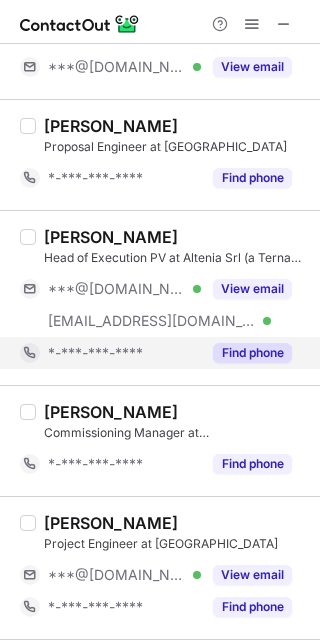 click on "Find phone" at bounding box center (252, 353) 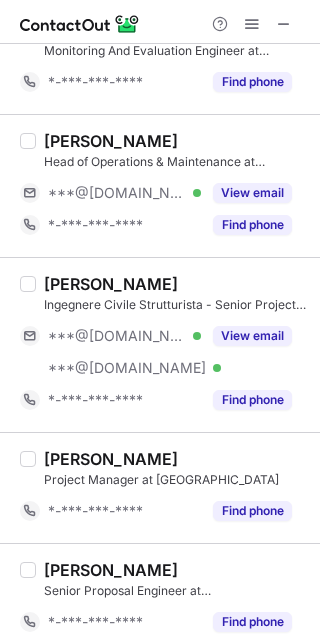scroll, scrollTop: 1476, scrollLeft: 0, axis: vertical 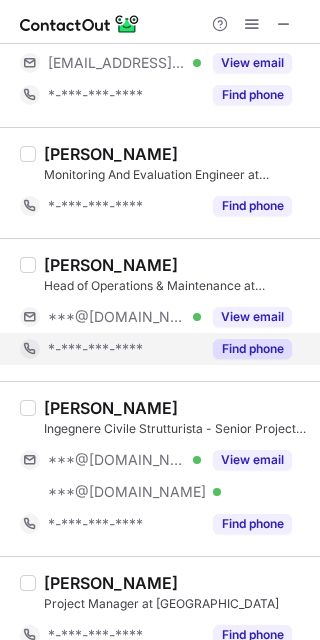 click on "Find phone" at bounding box center (252, 349) 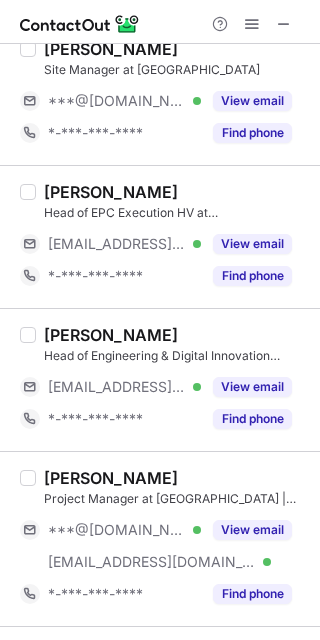 scroll, scrollTop: 772, scrollLeft: 0, axis: vertical 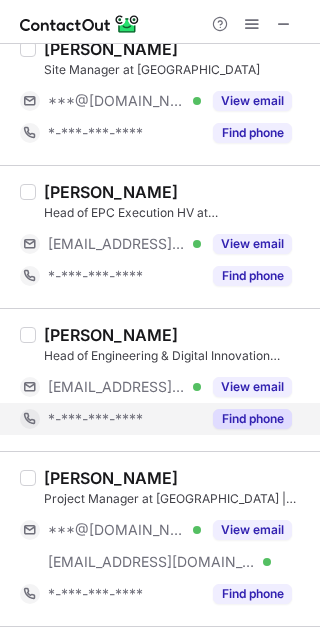 click on "Find phone" at bounding box center (252, 419) 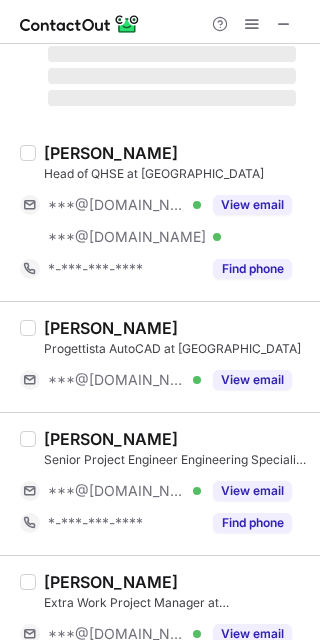 scroll, scrollTop: 0, scrollLeft: 0, axis: both 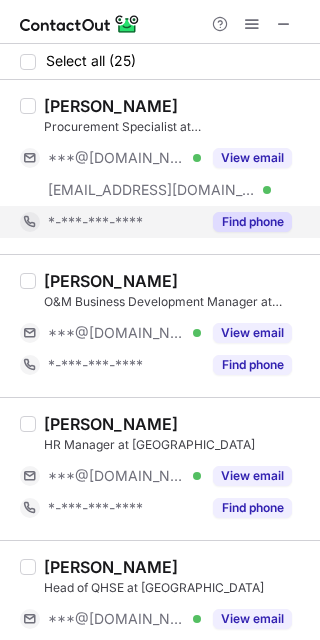 click on "Find phone" at bounding box center (252, 222) 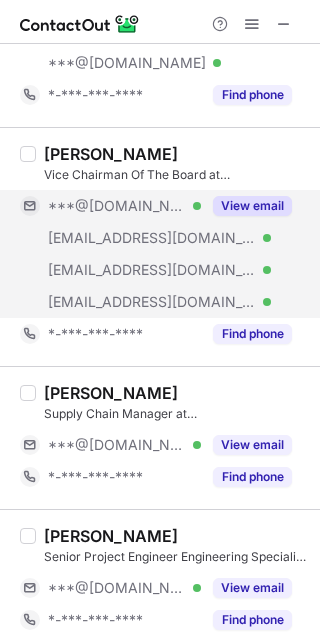 scroll, scrollTop: 559, scrollLeft: 0, axis: vertical 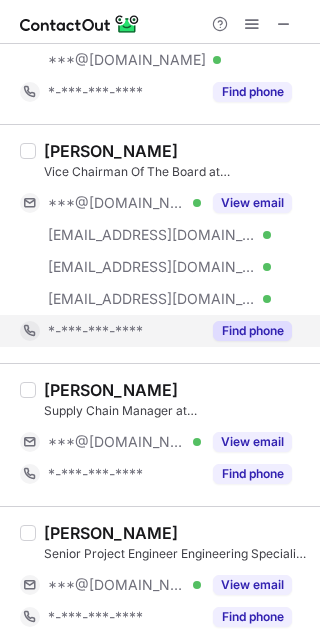 click on "Find phone" at bounding box center [252, 331] 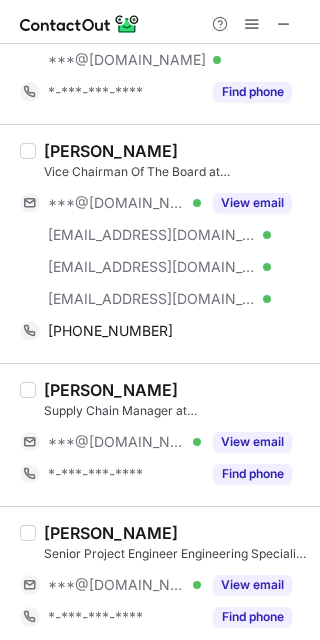 scroll, scrollTop: 671, scrollLeft: 0, axis: vertical 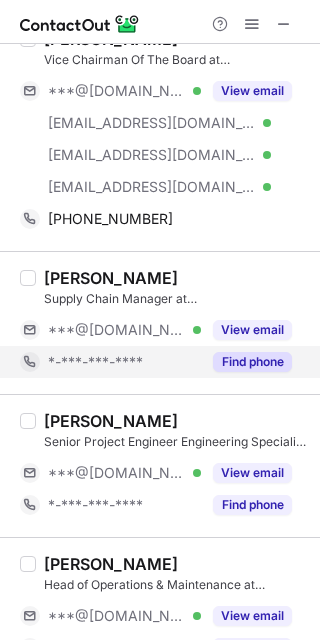 click on "Find phone" at bounding box center [252, 362] 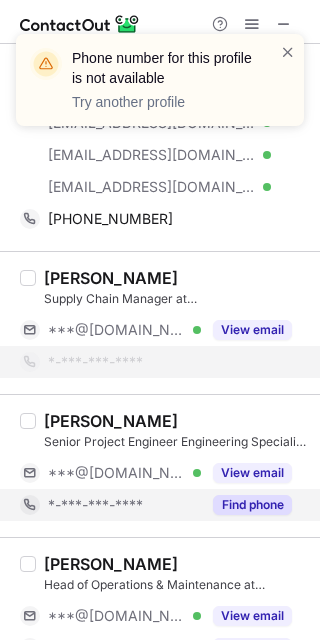 click on "Find phone" at bounding box center (252, 505) 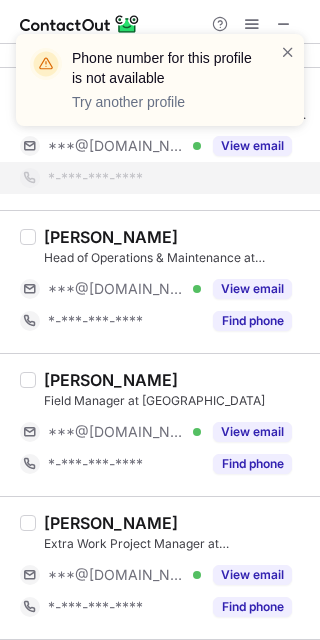 scroll, scrollTop: 967, scrollLeft: 0, axis: vertical 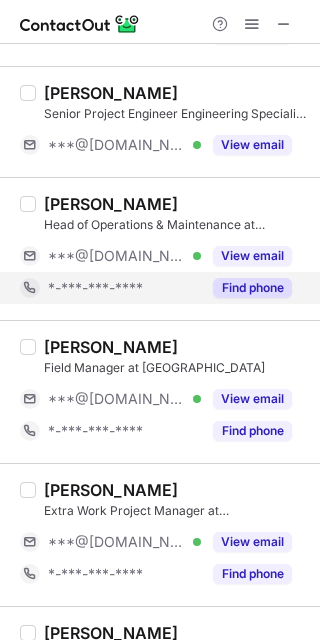 click on "Find phone" at bounding box center [252, 288] 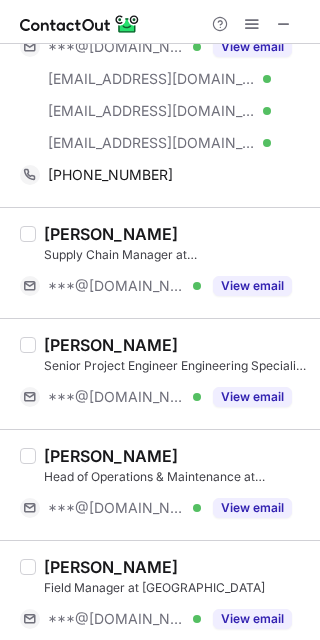 scroll, scrollTop: 723, scrollLeft: 0, axis: vertical 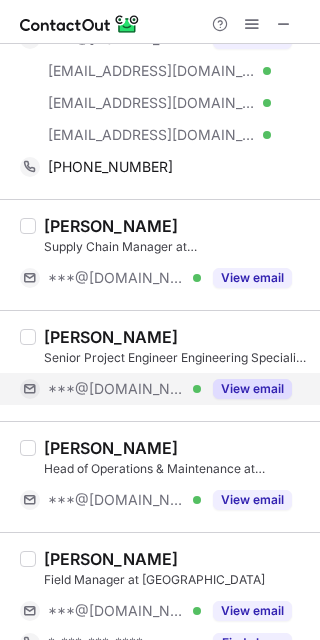 click on "View email" at bounding box center [252, 389] 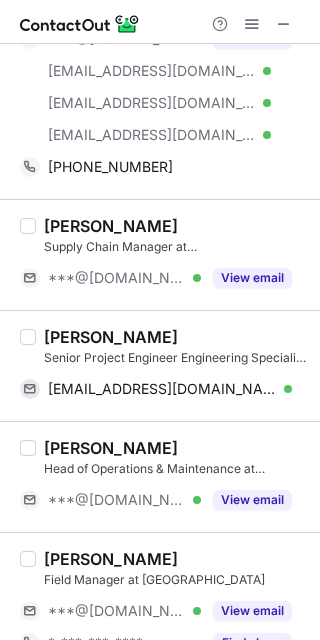 click on "[PERSON_NAME]" at bounding box center (111, 337) 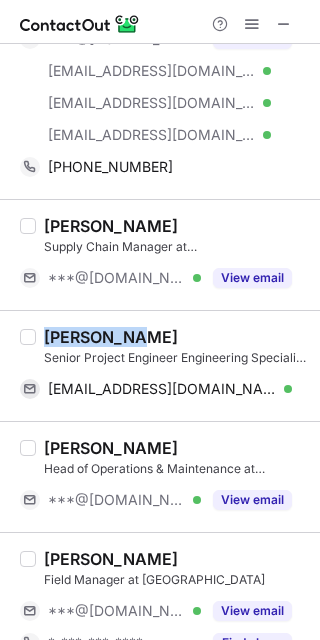click on "[PERSON_NAME]" at bounding box center [111, 337] 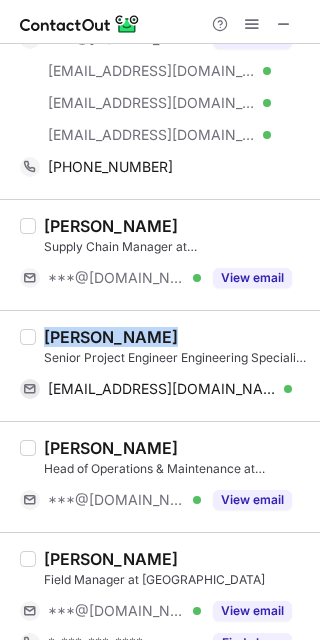 click on "[PERSON_NAME]" at bounding box center [111, 337] 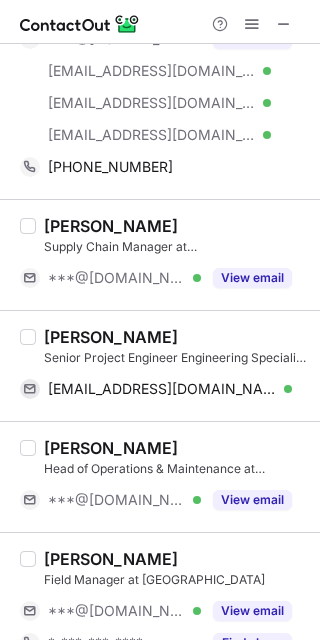 click on "Senior Project Engineer Engineering Specialist at [GEOGRAPHIC_DATA]" at bounding box center (176, 358) 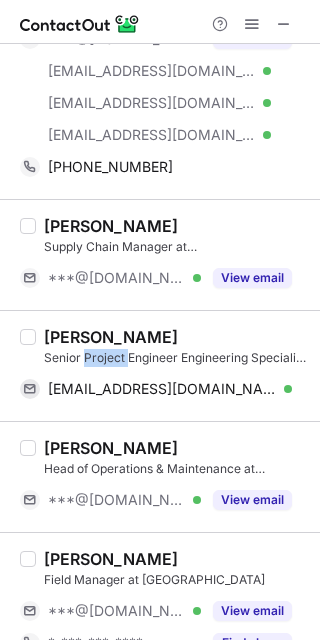 click on "Senior Project Engineer Engineering Specialist at [GEOGRAPHIC_DATA]" at bounding box center (176, 358) 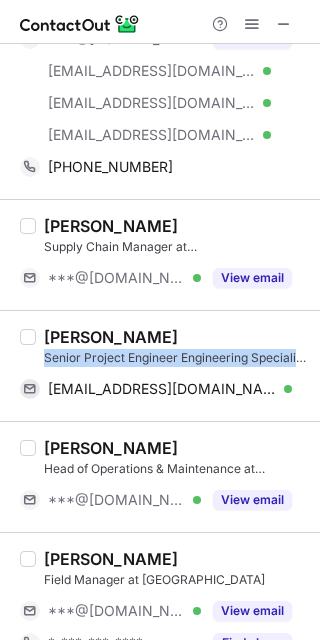 click on "Senior Project Engineer Engineering Specialist at [GEOGRAPHIC_DATA]" at bounding box center [176, 358] 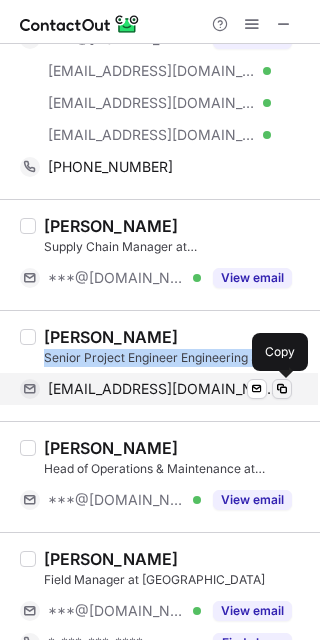 click at bounding box center [282, 389] 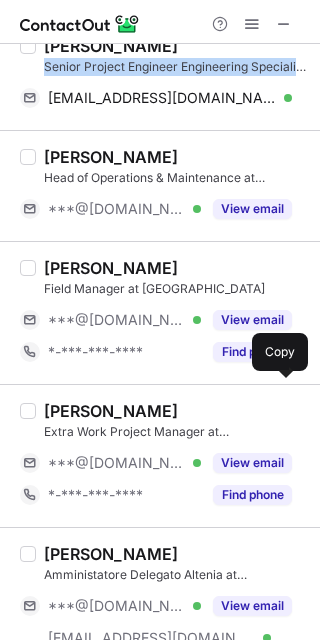 scroll, scrollTop: 1019, scrollLeft: 0, axis: vertical 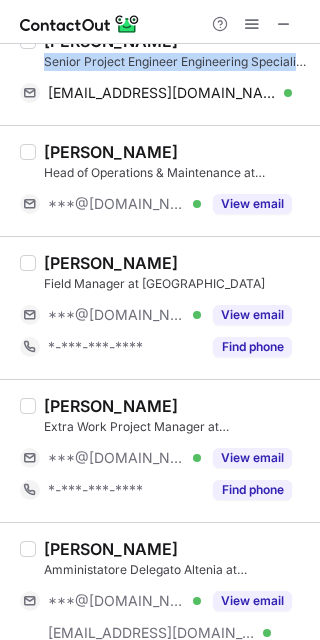 click at bounding box center [284, 24] 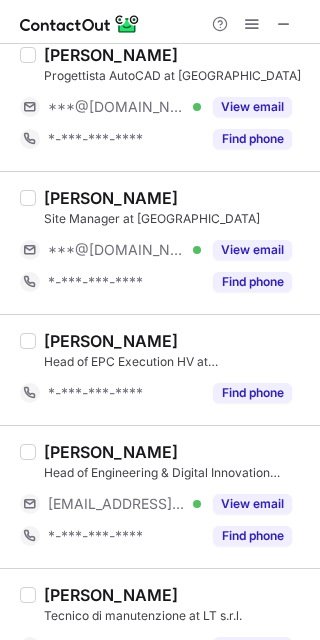 scroll, scrollTop: 1504, scrollLeft: 0, axis: vertical 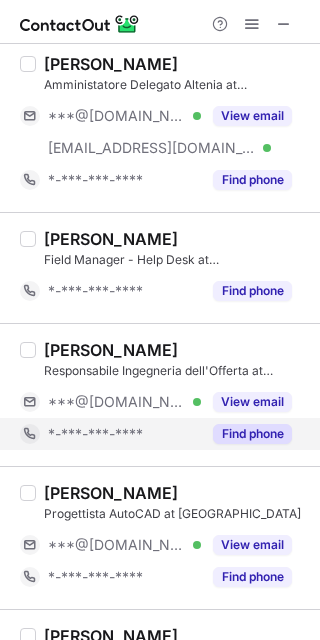 click on "Find phone" at bounding box center (252, 434) 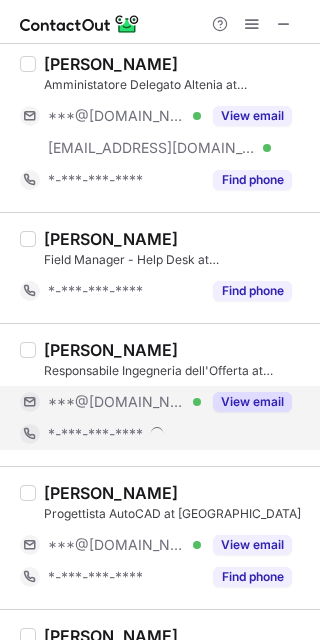 click on "View email" at bounding box center (252, 402) 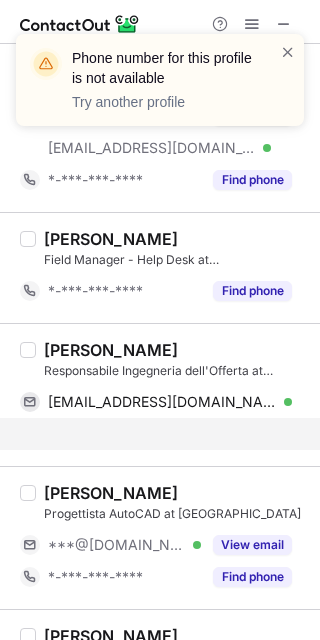click on "[PERSON_NAME]" at bounding box center [111, 350] 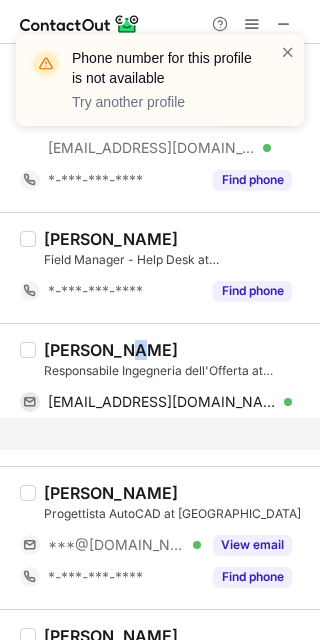 click on "[PERSON_NAME]" at bounding box center (111, 350) 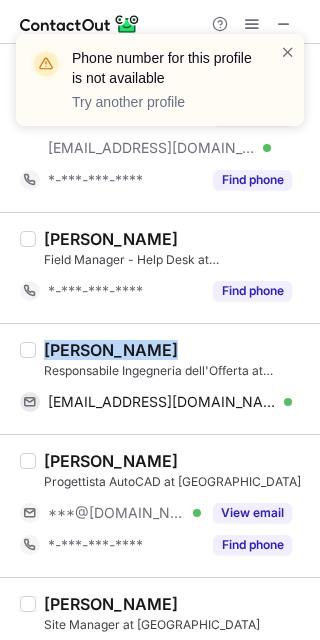 click on "[PERSON_NAME]" at bounding box center [111, 350] 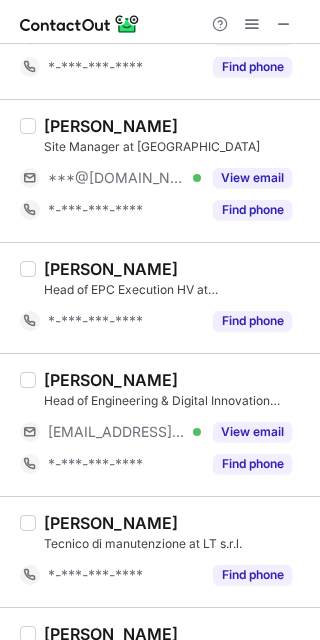 scroll, scrollTop: 1986, scrollLeft: 0, axis: vertical 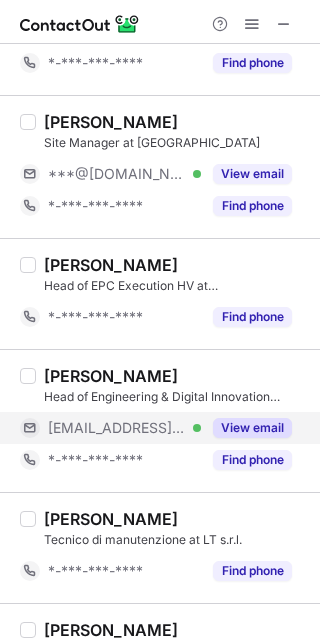 click on "View email" at bounding box center (252, 428) 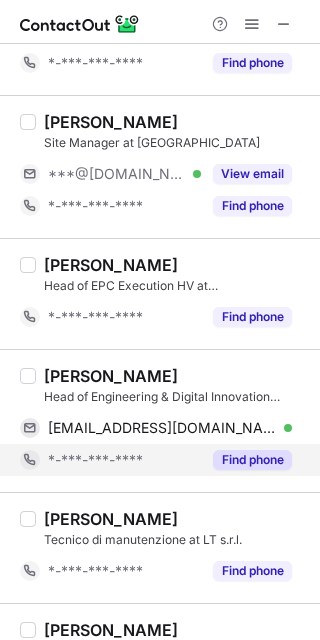 click on "Find phone" at bounding box center (252, 460) 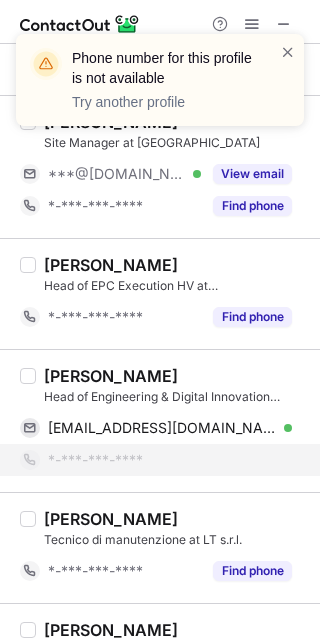click on "[PERSON_NAME]" at bounding box center (111, 376) 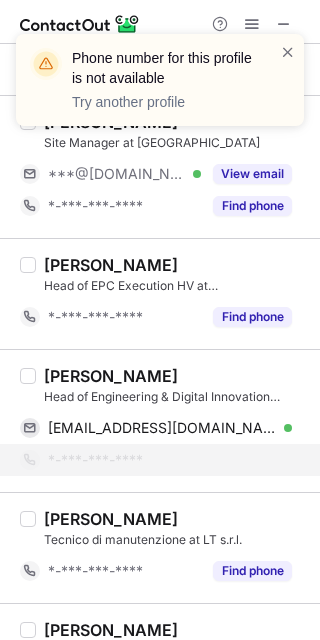 click on "[PERSON_NAME]" at bounding box center [111, 376] 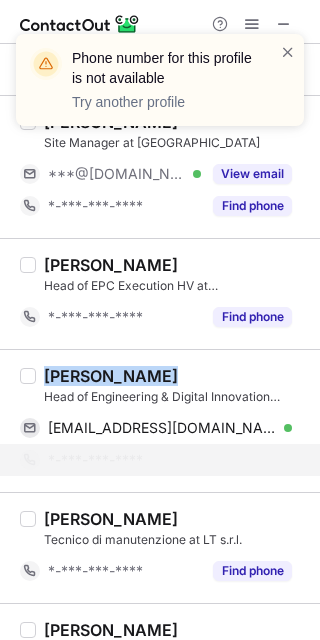 click on "[PERSON_NAME]" at bounding box center (111, 376) 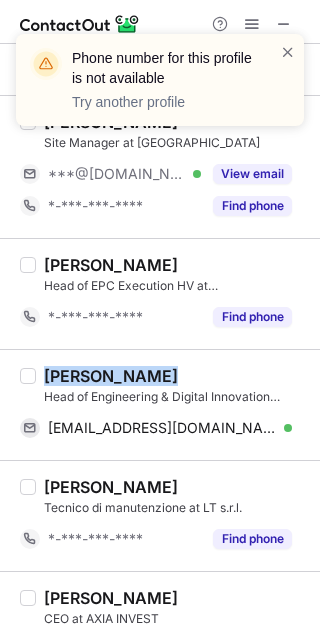copy on "[PERSON_NAME]" 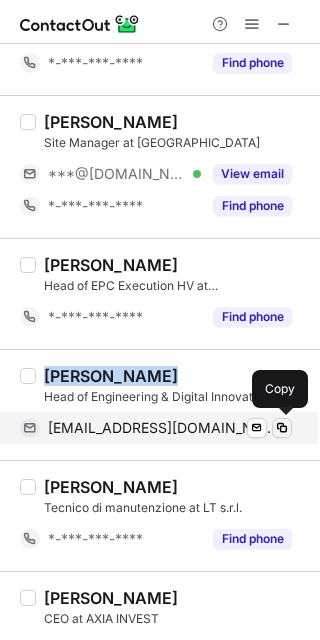 click at bounding box center (282, 428) 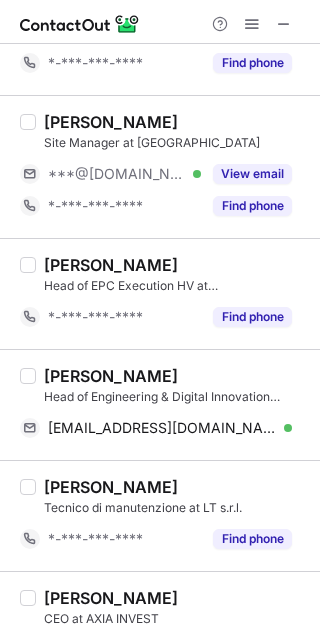 click on "Head of Engineering & Digital Innovation Technology at [GEOGRAPHIC_DATA]" at bounding box center (176, 397) 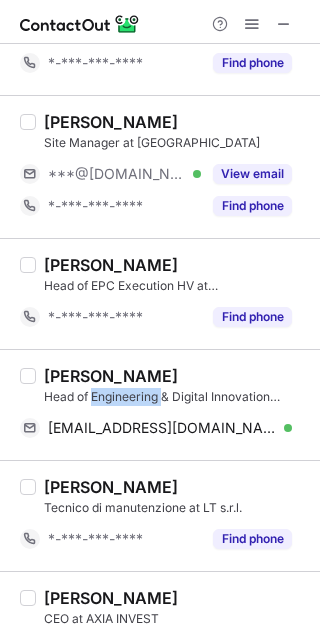 click on "Head of Engineering & Digital Innovation Technology at [GEOGRAPHIC_DATA]" at bounding box center (176, 397) 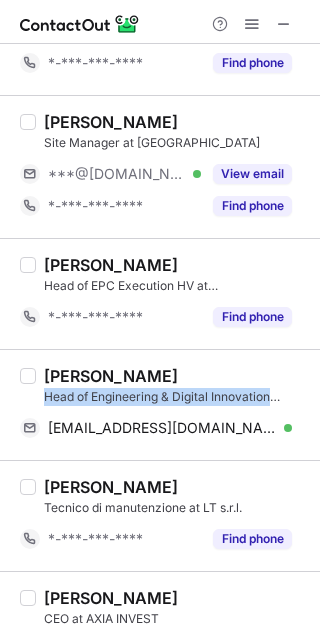 click on "Head of Engineering & Digital Innovation Technology at [GEOGRAPHIC_DATA]" at bounding box center (176, 397) 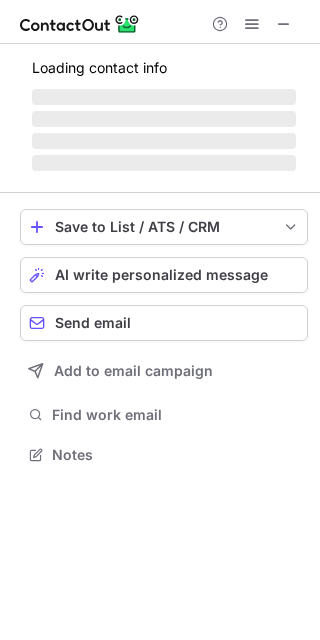 scroll, scrollTop: 10, scrollLeft: 10, axis: both 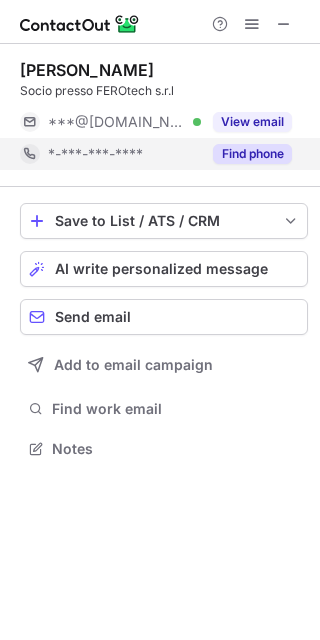 click on "Find phone" at bounding box center [252, 154] 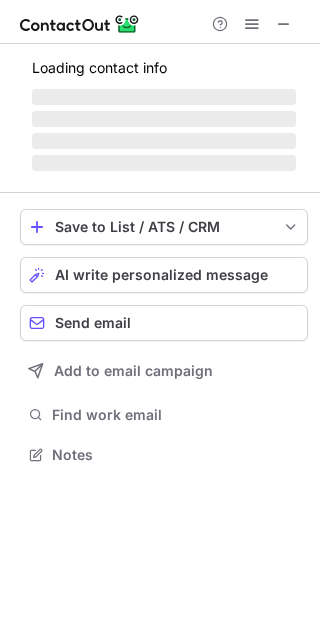 scroll, scrollTop: 440, scrollLeft: 320, axis: both 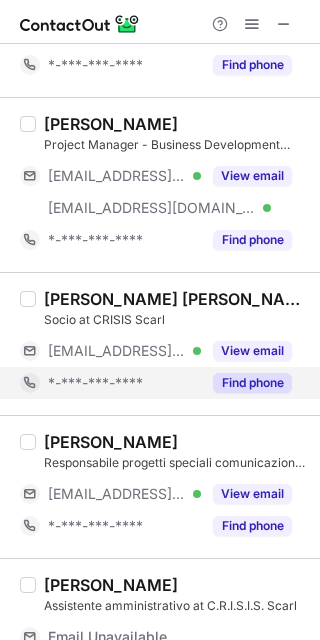 click on "Find phone" at bounding box center [252, 383] 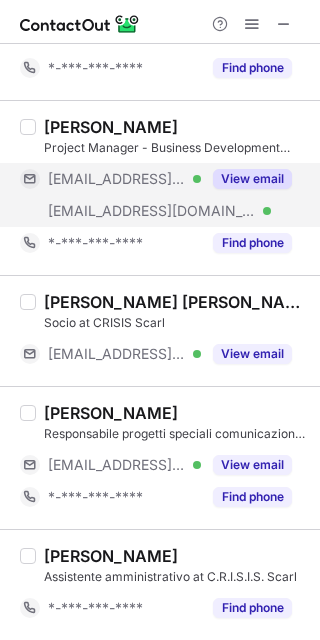 scroll, scrollTop: 328, scrollLeft: 0, axis: vertical 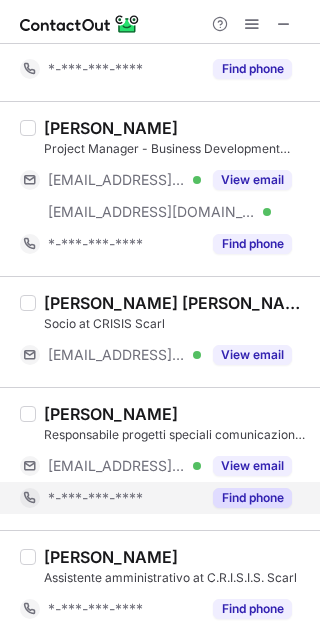 click on "Find phone" at bounding box center [252, 498] 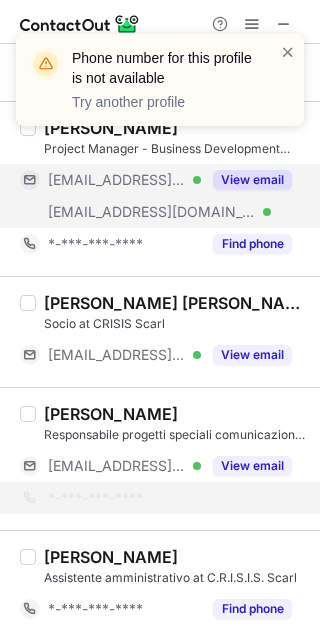 scroll, scrollTop: 0, scrollLeft: 0, axis: both 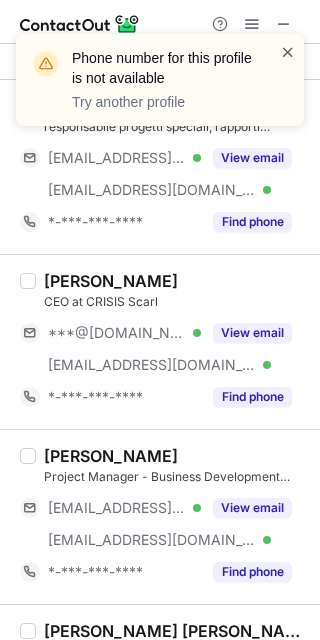 click at bounding box center (288, 52) 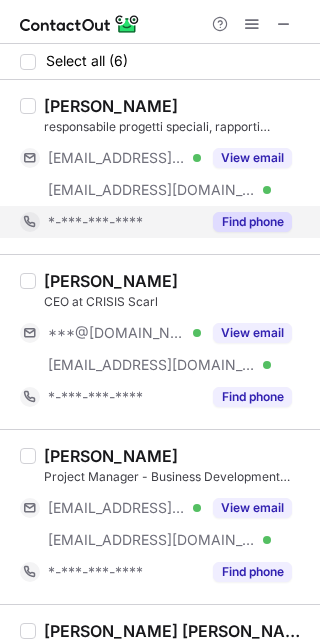 click on "Find phone" at bounding box center (252, 222) 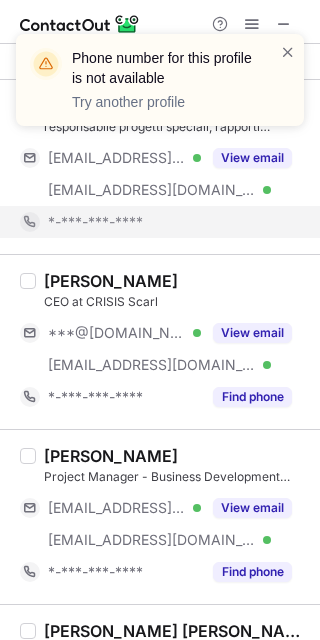 click on "Phone number for this profile is not available Try another profile" at bounding box center (160, 88) 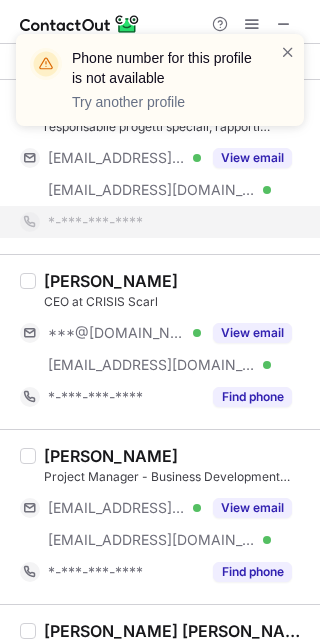 click on "Phone number for this profile is not available Try another profile" at bounding box center [160, 88] 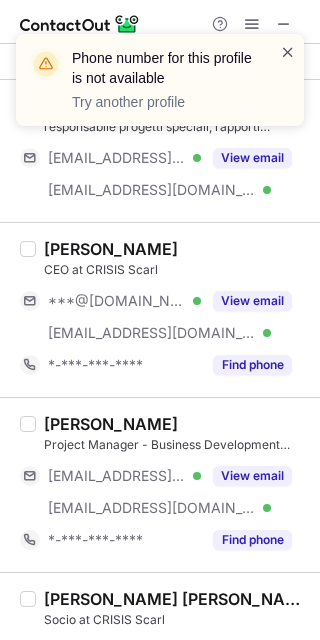 click at bounding box center [288, 52] 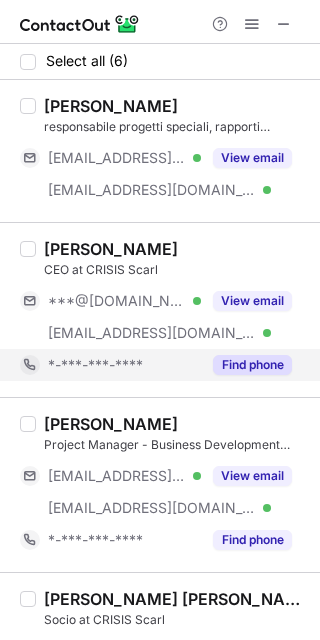 click on "Find phone" at bounding box center (252, 365) 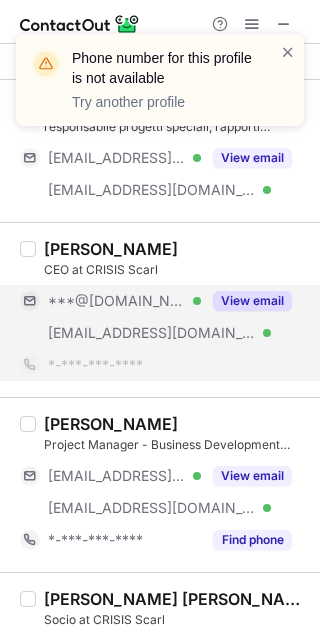 click on "View email" at bounding box center [252, 301] 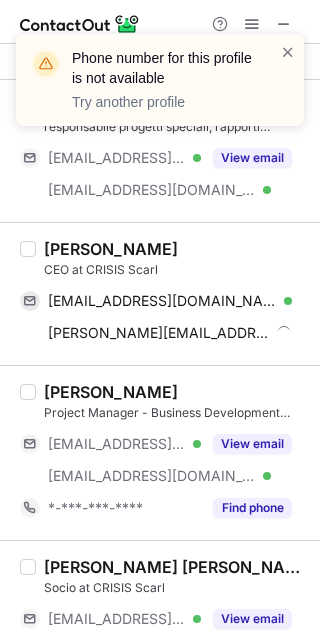 click on "Phone number for this profile is not available Try another profile" at bounding box center [160, 88] 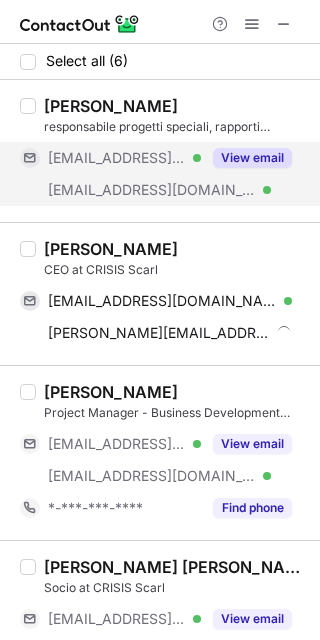 click on "View email" at bounding box center (252, 158) 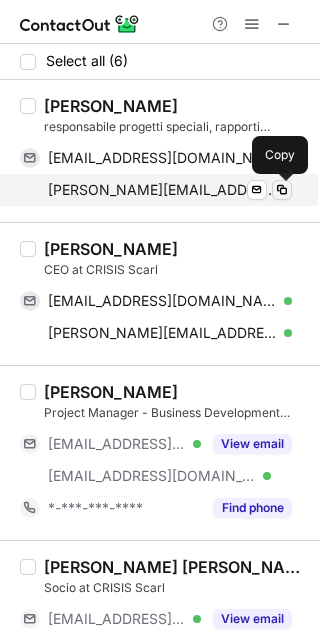 click at bounding box center [282, 190] 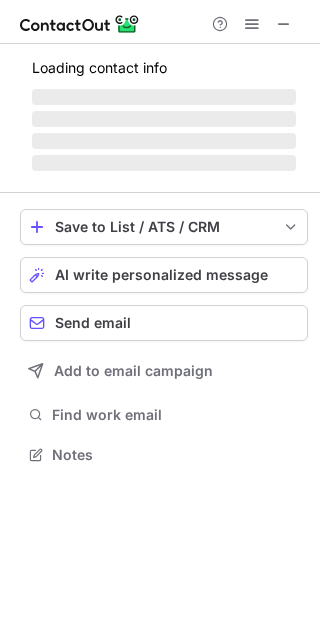 scroll, scrollTop: 10, scrollLeft: 10, axis: both 